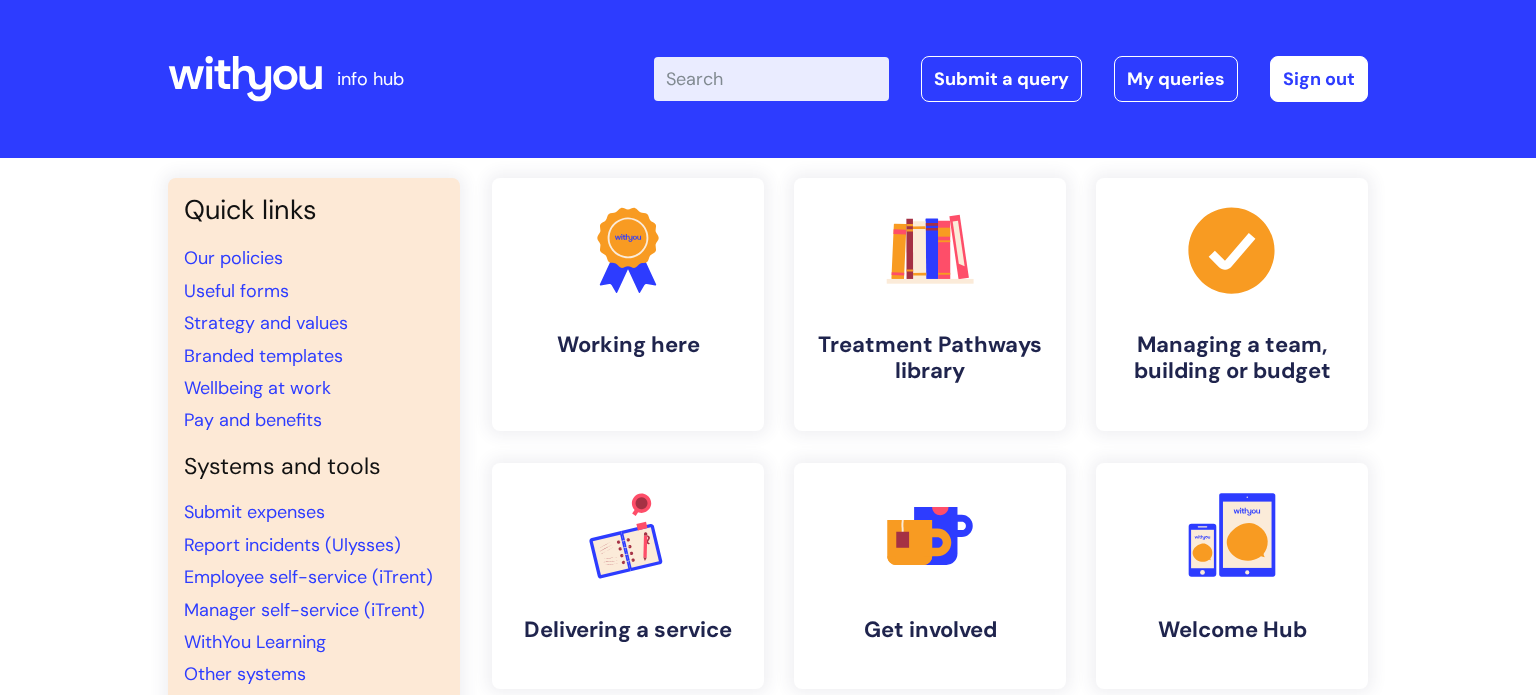 scroll, scrollTop: 0, scrollLeft: 0, axis: both 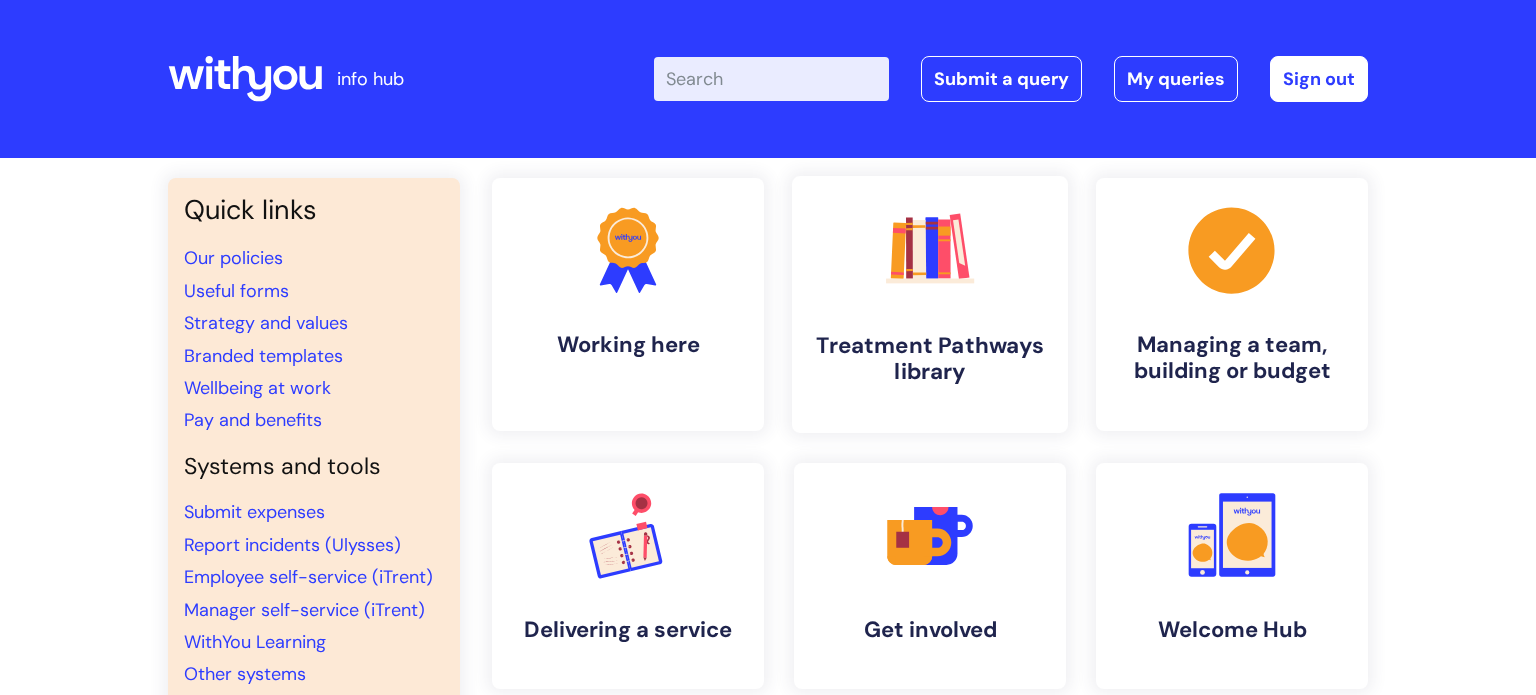 click on ".cls-1{fill:#f89b22;}.cls-1,.cls-2,.cls-3,.cls-4,.cls-5,.cls-6,.cls-7{stroke-width:0px;}.cls-2{fill:#2d3cff;}.cls-3{fill:#3b2060;}.cls-4{fill:#5763ff;}.cls-5{fill:#a53144;}.cls-6{fill:#fe4e69;}.cls-7{fill:#028177;}" 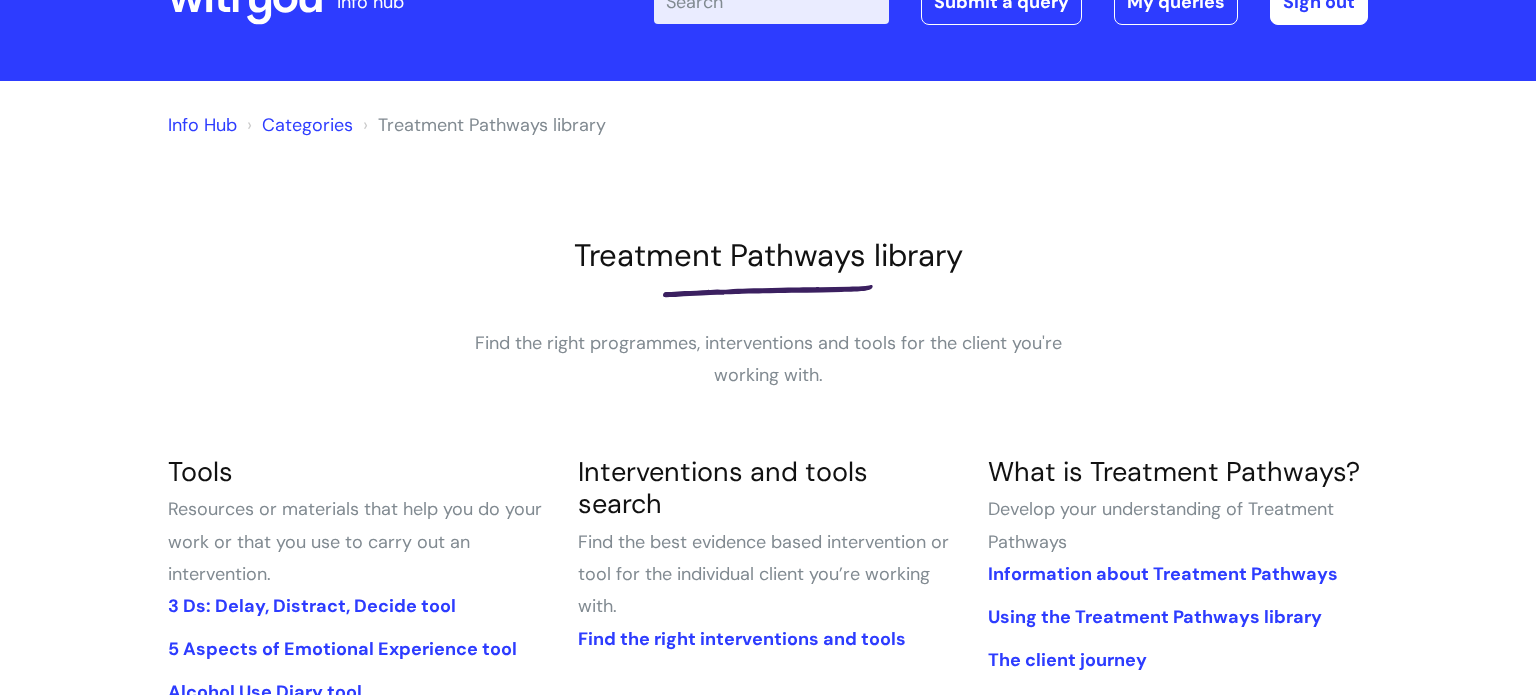 scroll, scrollTop: 284, scrollLeft: 0, axis: vertical 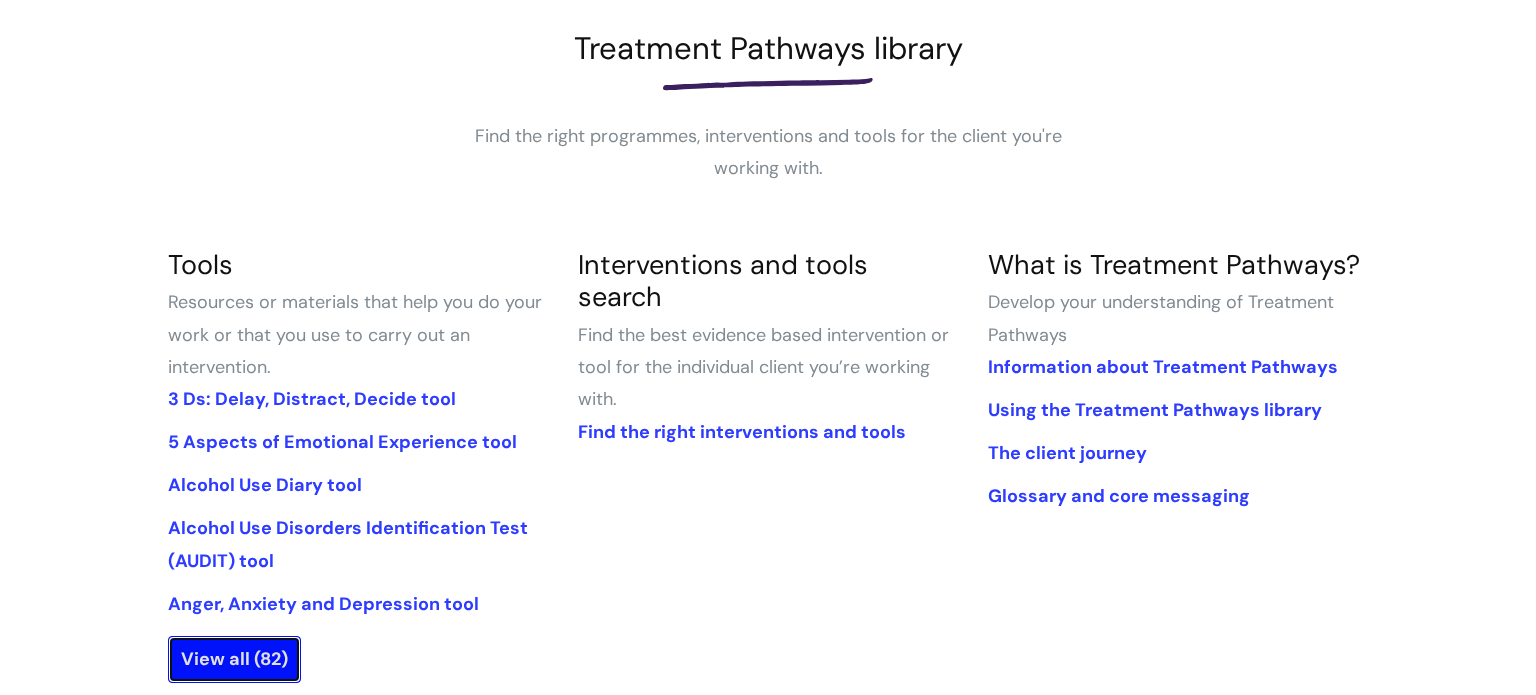 click on "View all (82)" at bounding box center (234, 659) 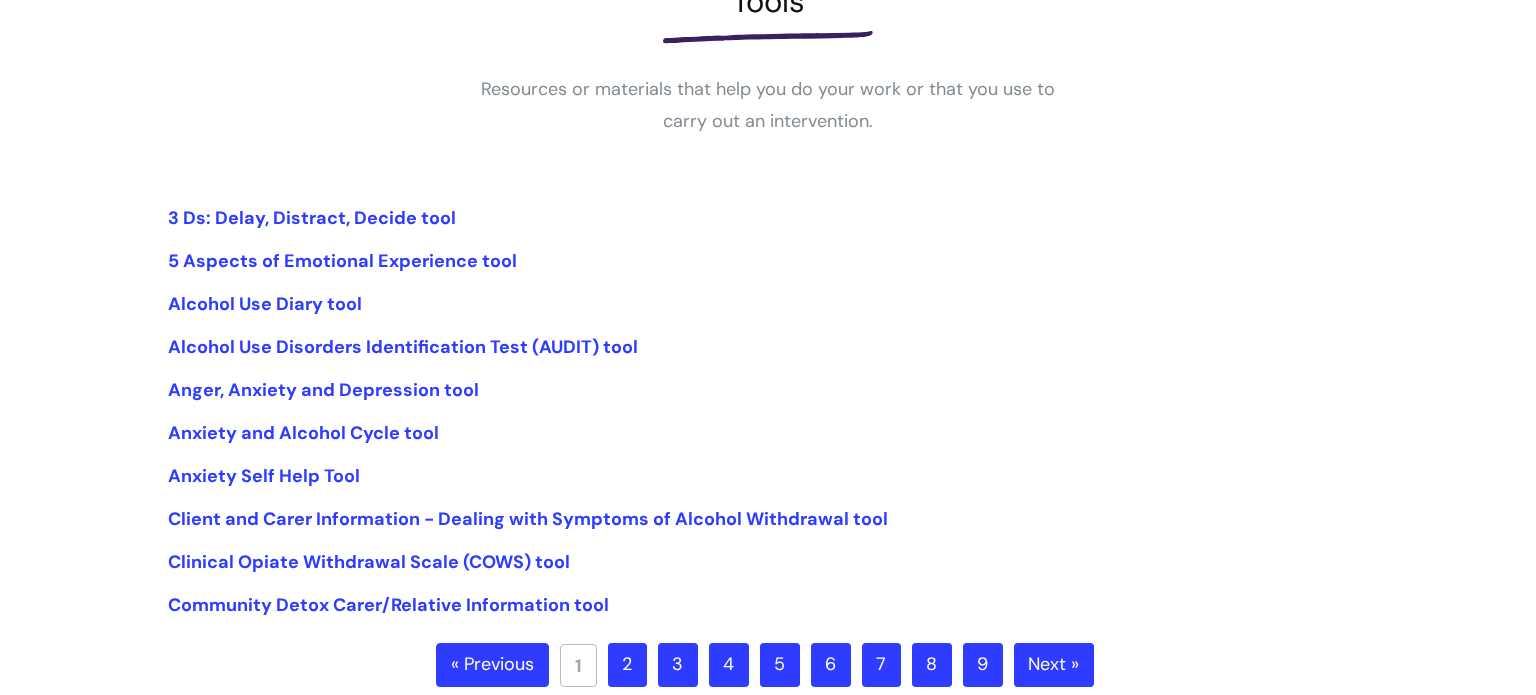 scroll, scrollTop: 380, scrollLeft: 0, axis: vertical 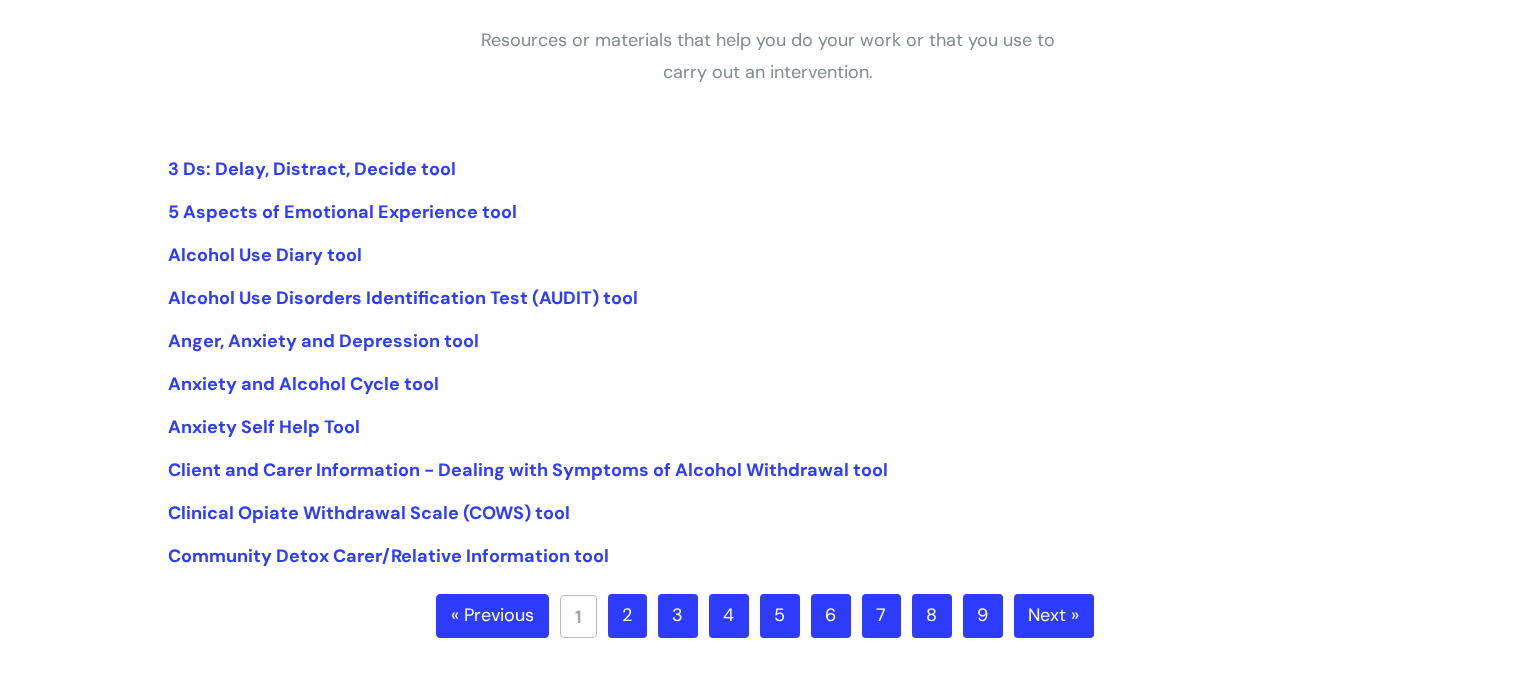 click on "3" at bounding box center (678, 616) 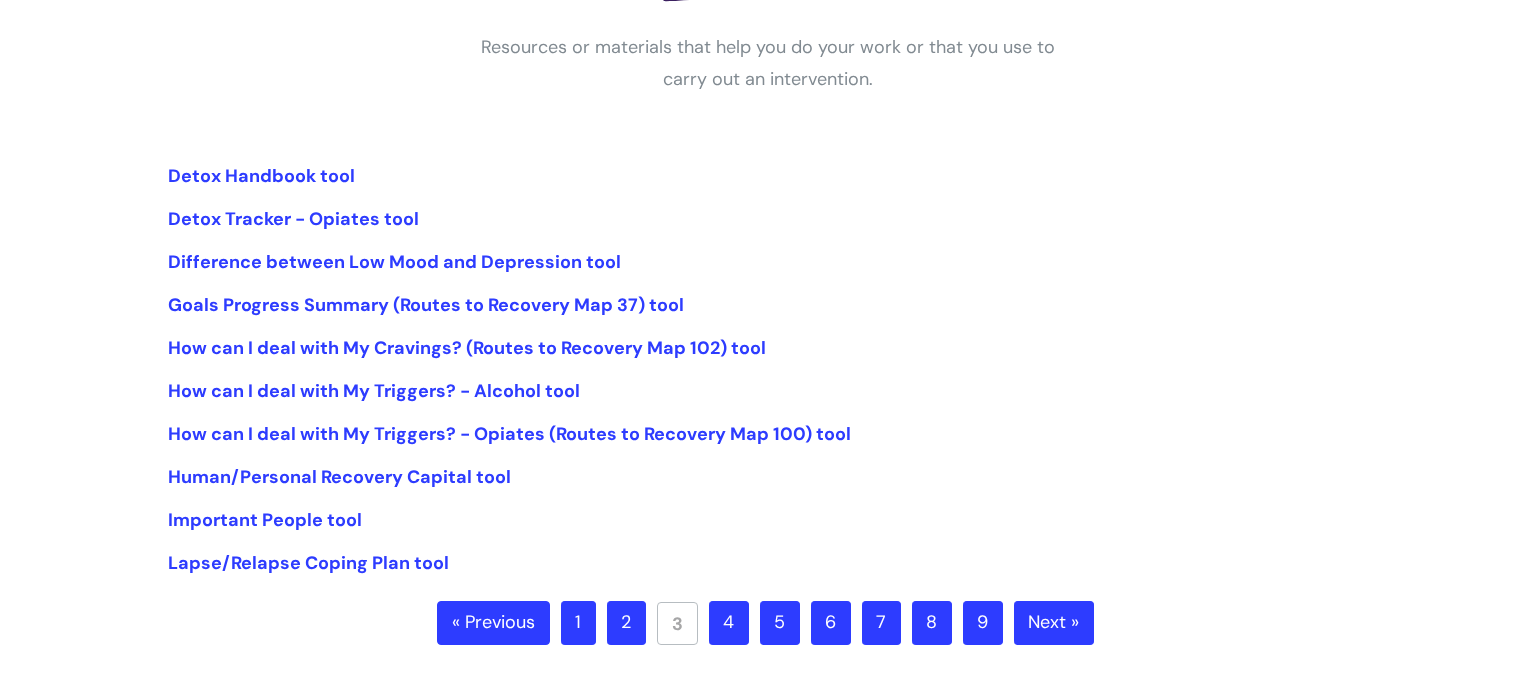 scroll, scrollTop: 388, scrollLeft: 0, axis: vertical 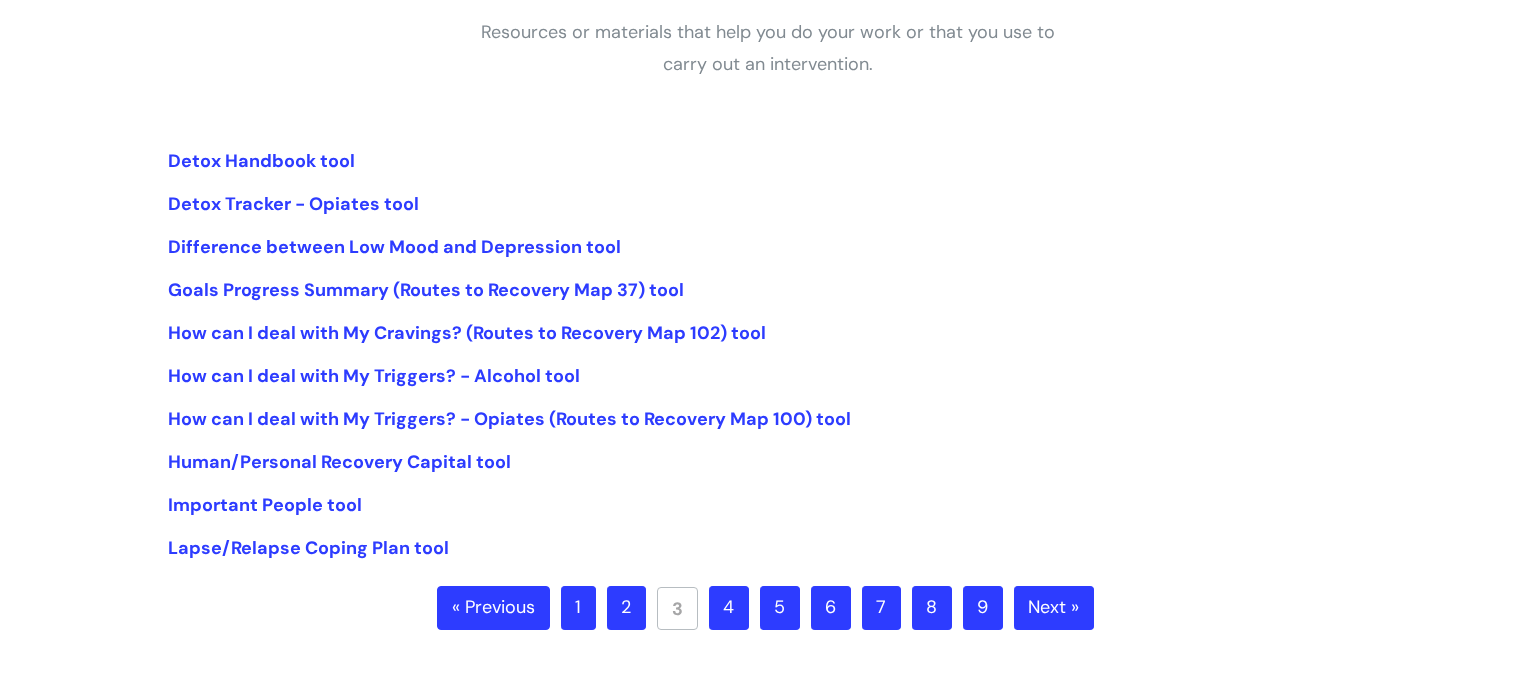 click on "« Previous   1   2   3   4   5   6   7   8   9   Next »" at bounding box center (768, 621) 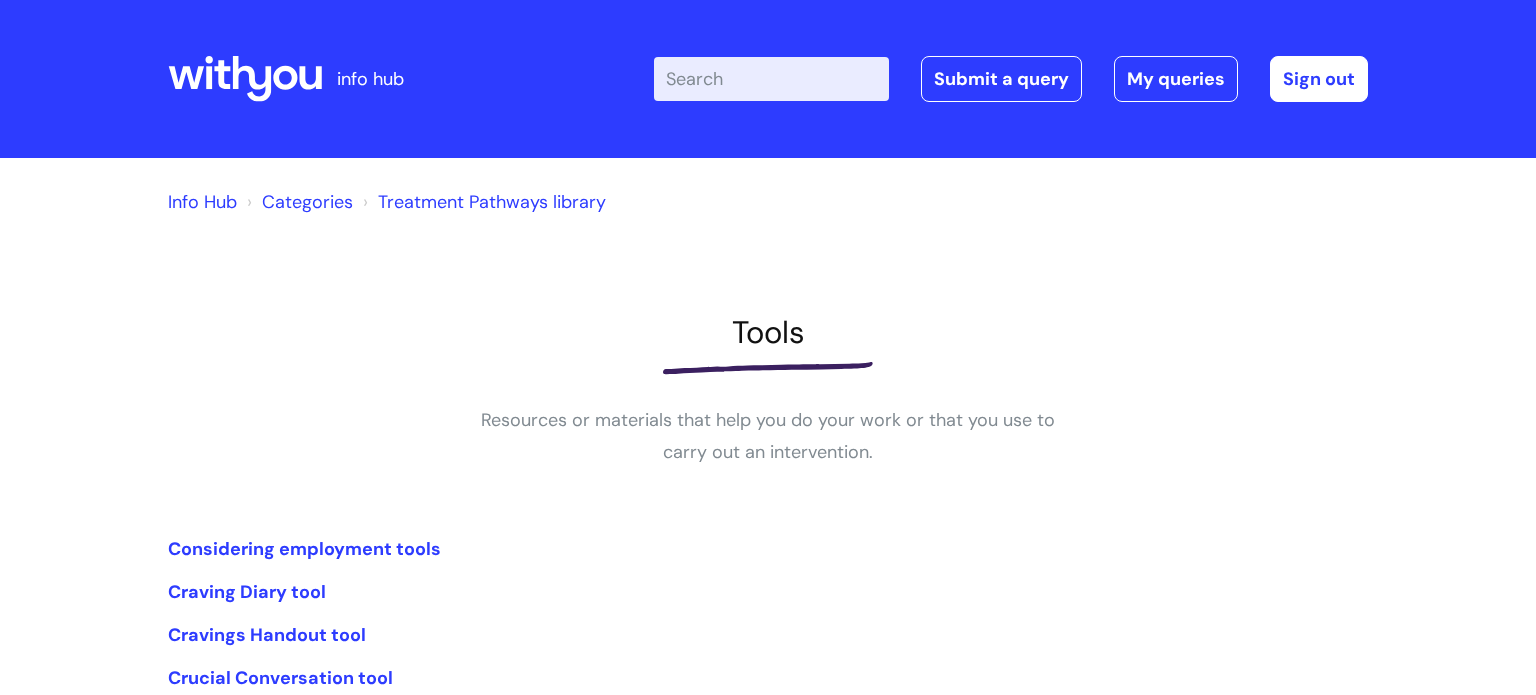 scroll, scrollTop: 0, scrollLeft: 0, axis: both 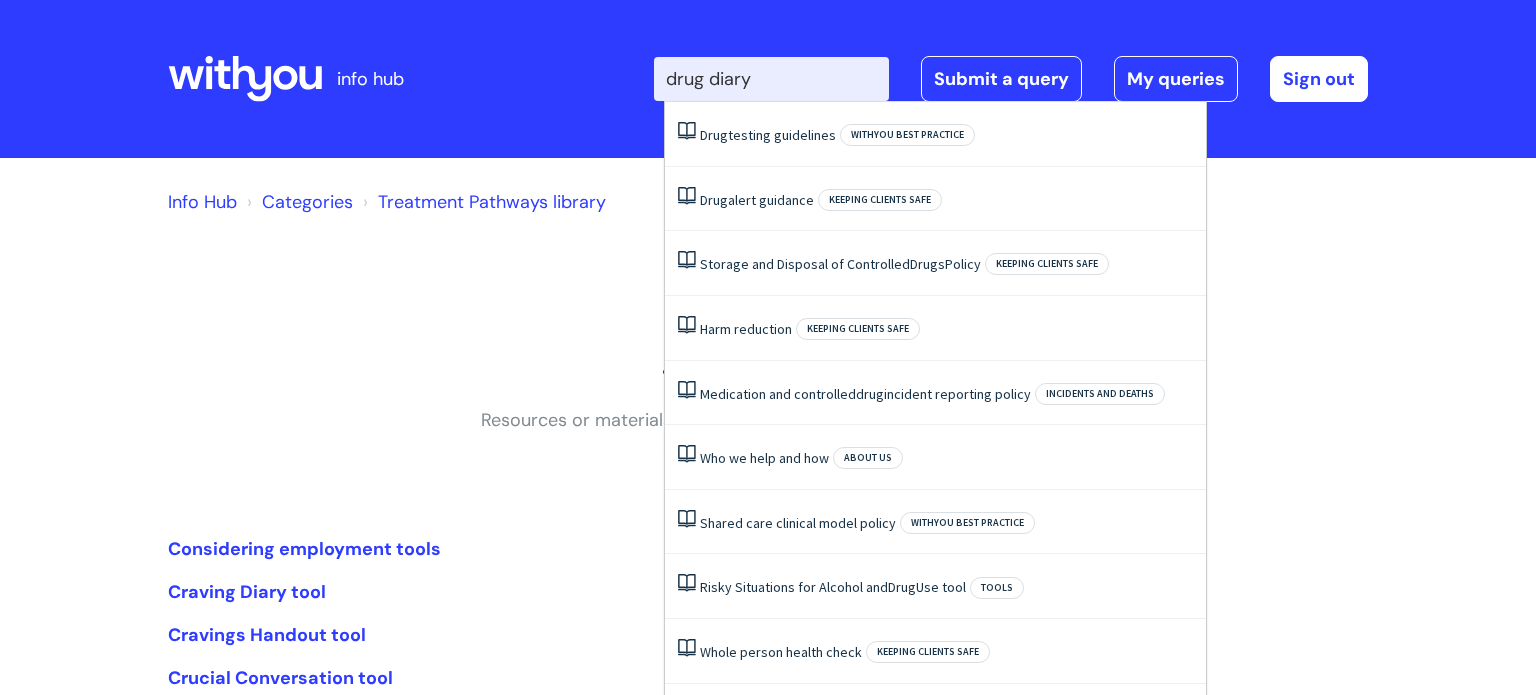 type on "drug diary" 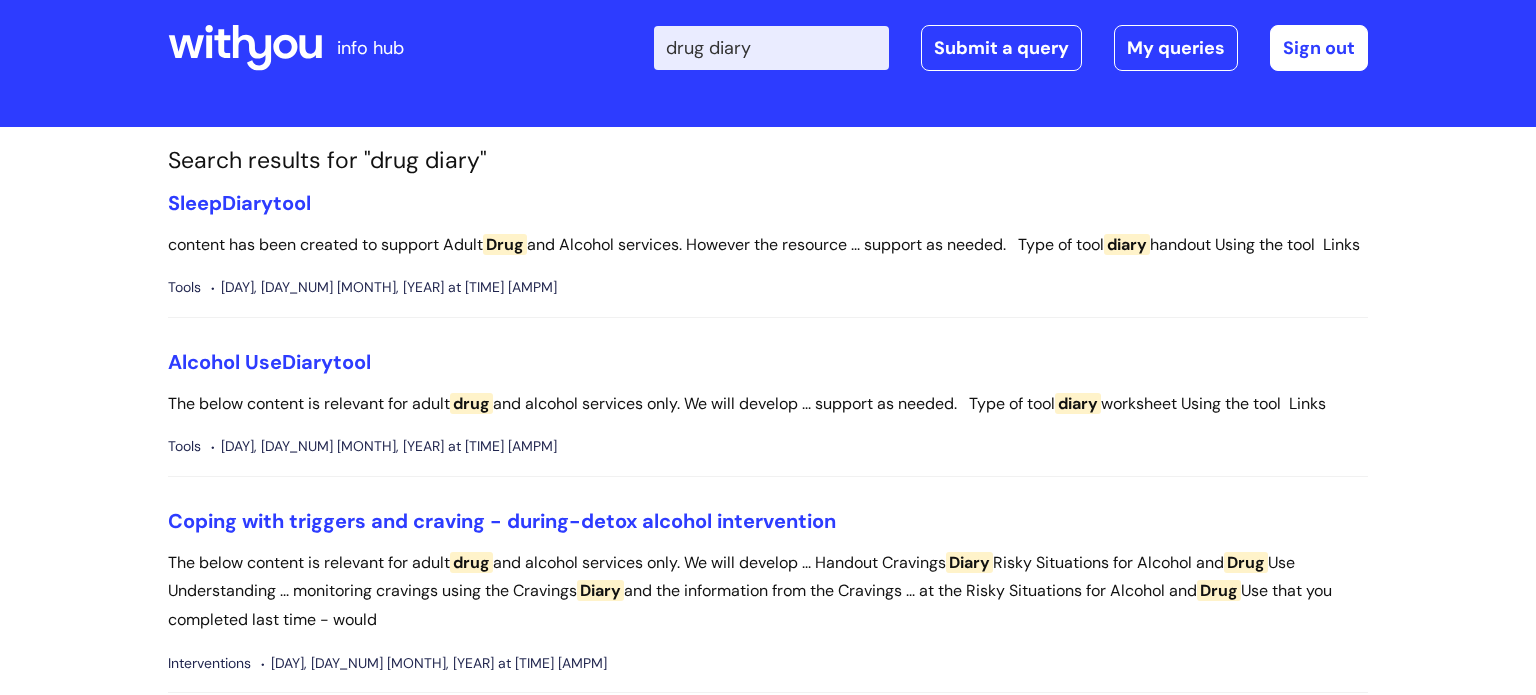 scroll, scrollTop: 0, scrollLeft: 0, axis: both 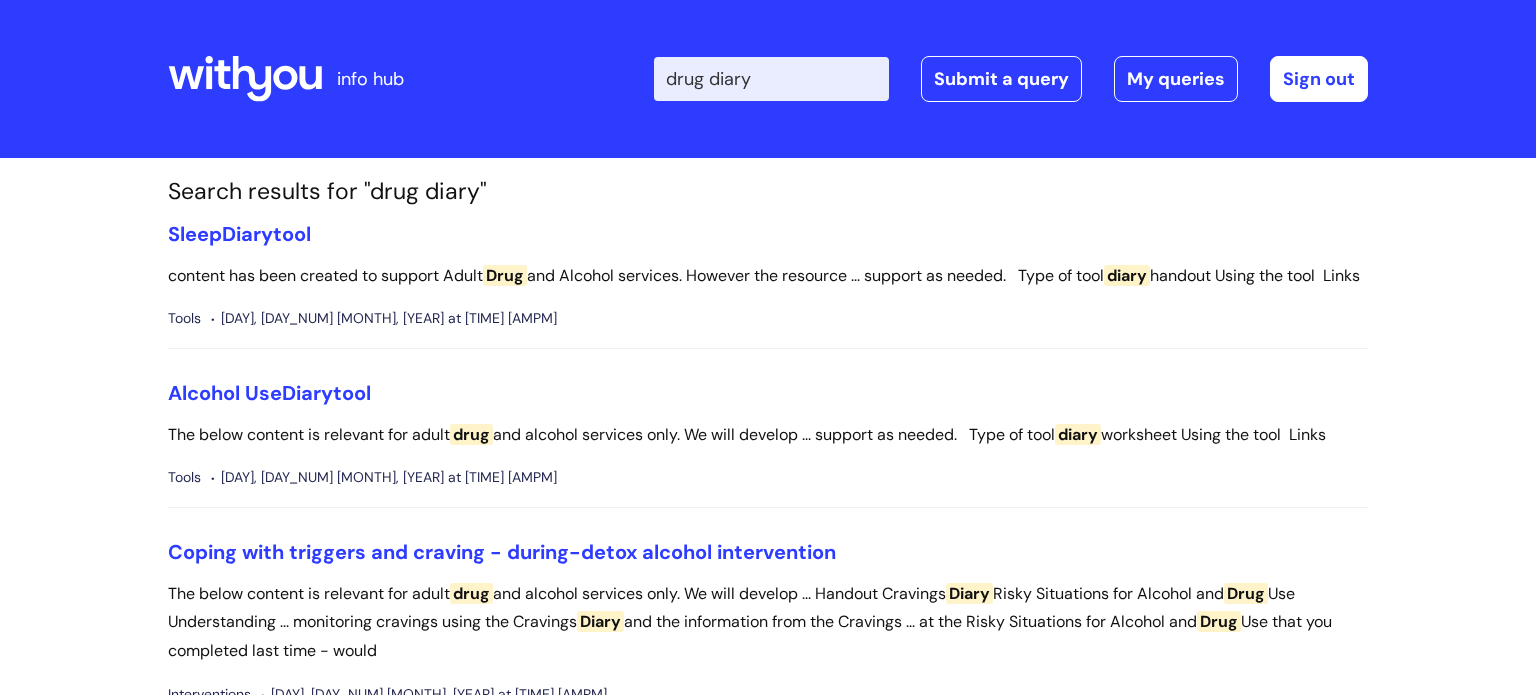 drag, startPoint x: 802, startPoint y: 72, endPoint x: 569, endPoint y: 61, distance: 233.2595 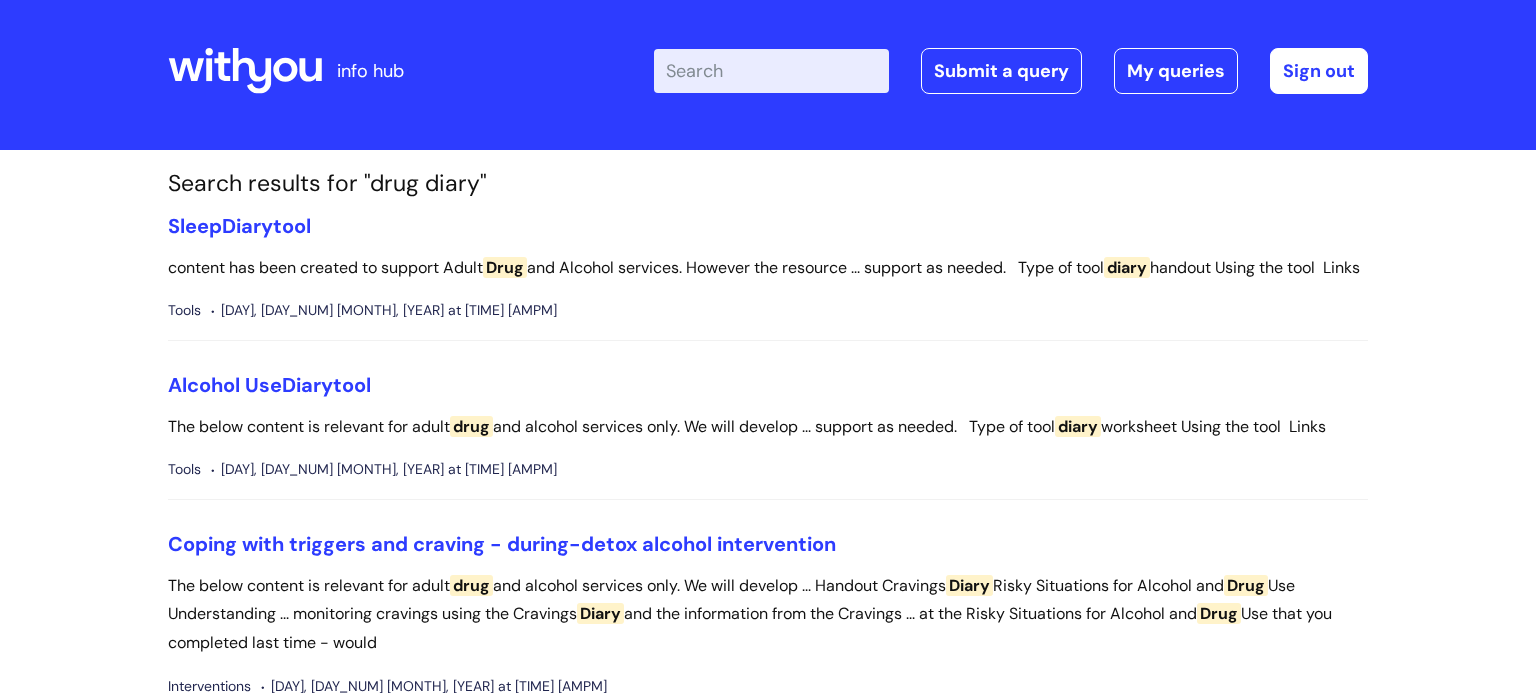 scroll, scrollTop: 0, scrollLeft: 0, axis: both 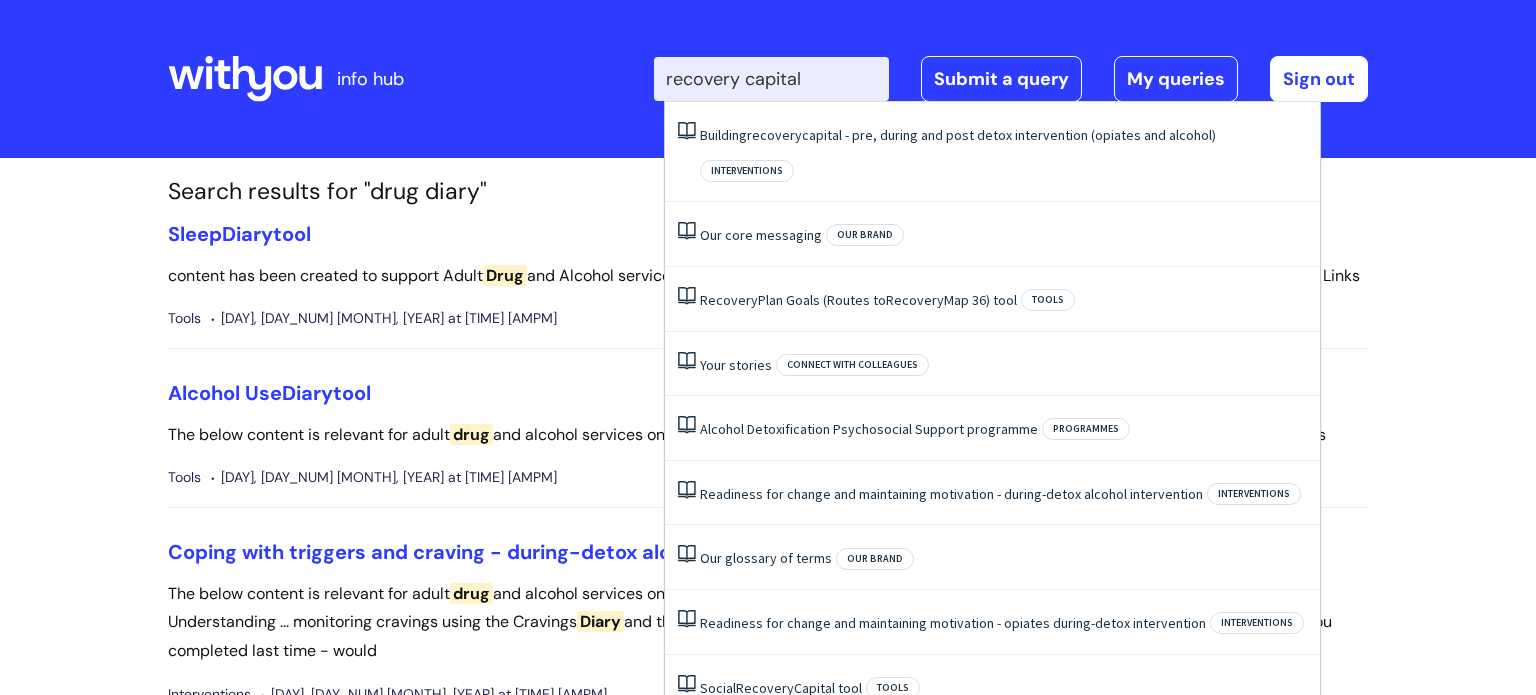 type on "recovery capital" 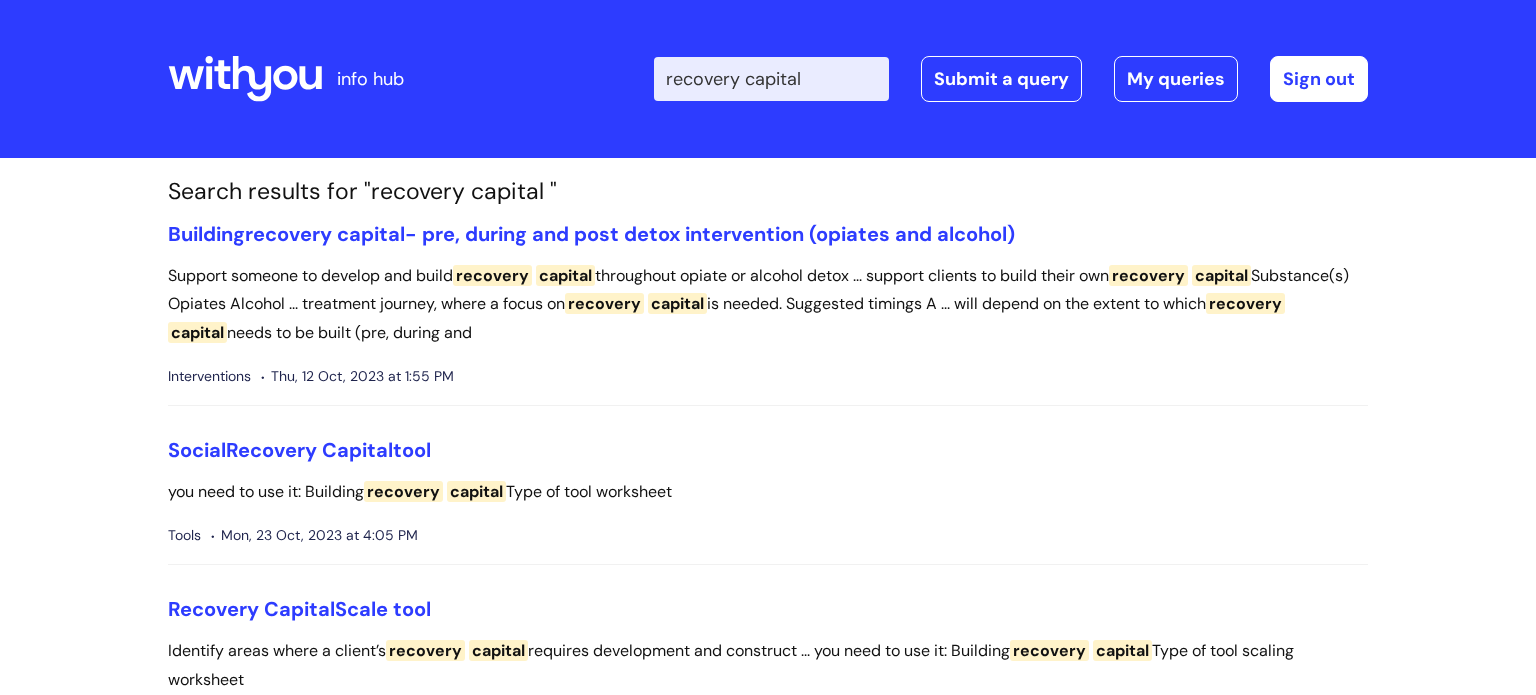 scroll, scrollTop: 0, scrollLeft: 0, axis: both 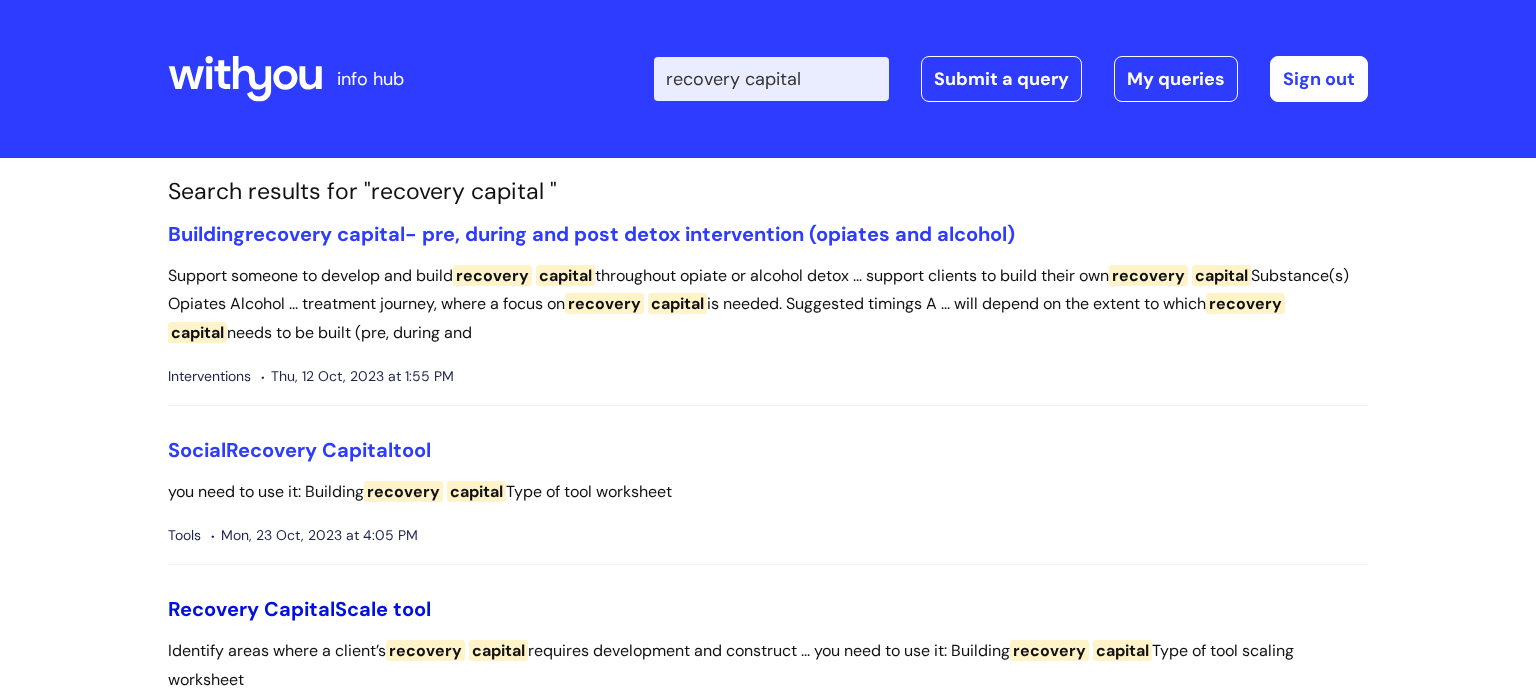 click on "Recovery Capital Scale tool" at bounding box center (299, 609) 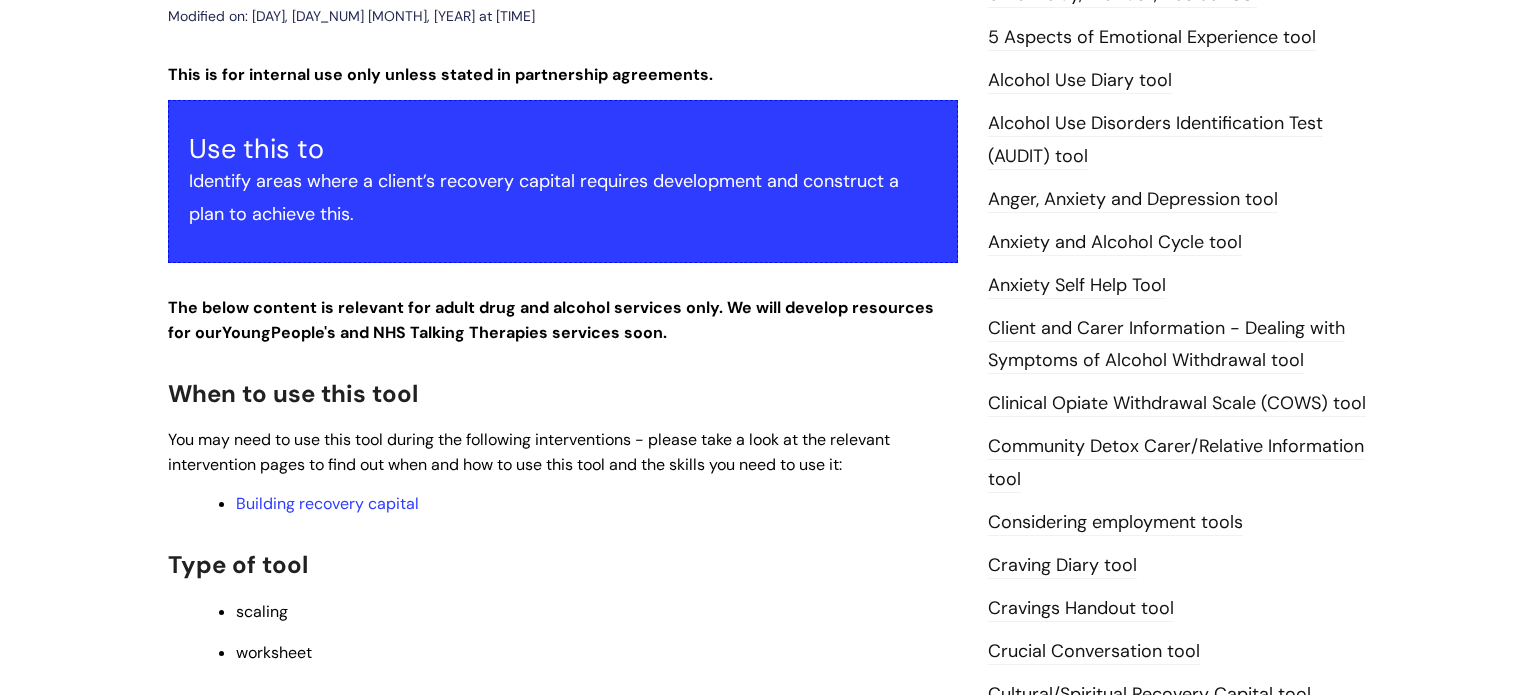 scroll, scrollTop: 703, scrollLeft: 0, axis: vertical 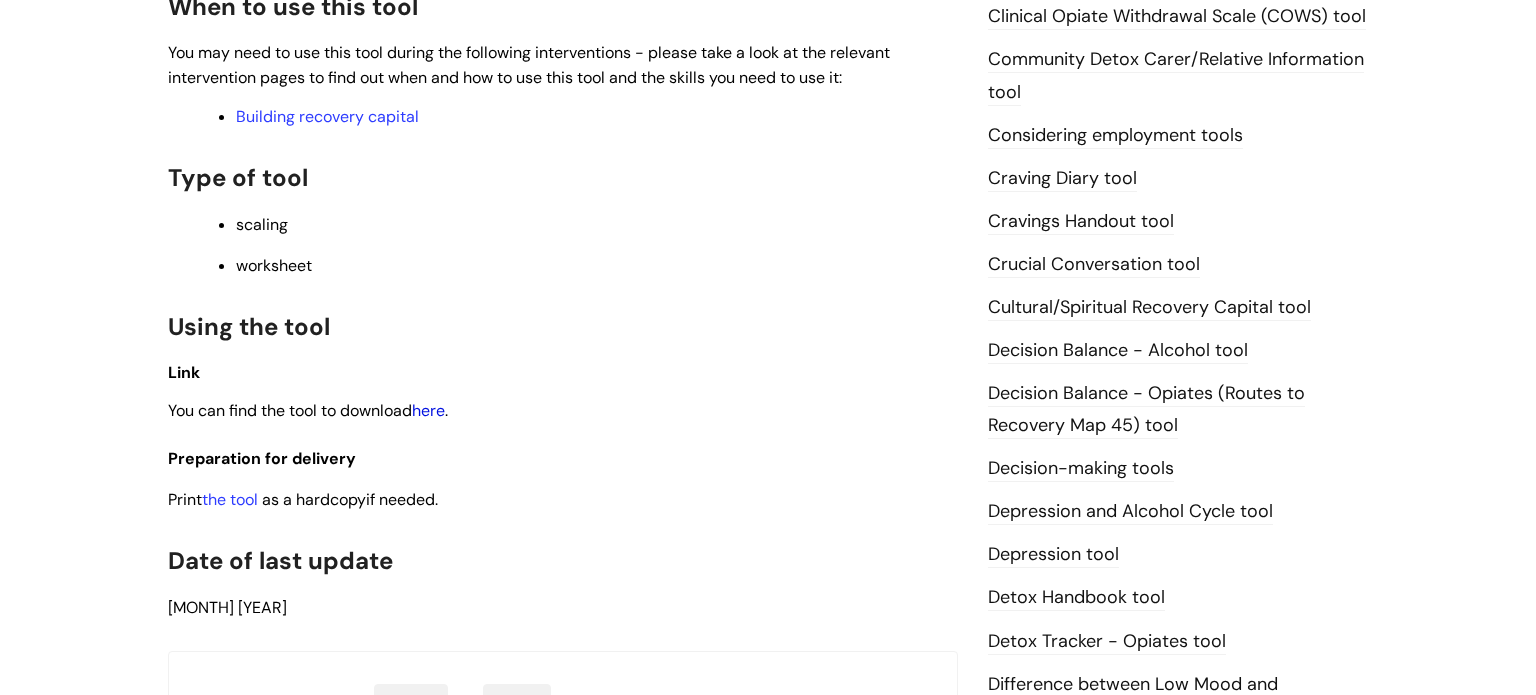 click on "here" at bounding box center (428, 410) 